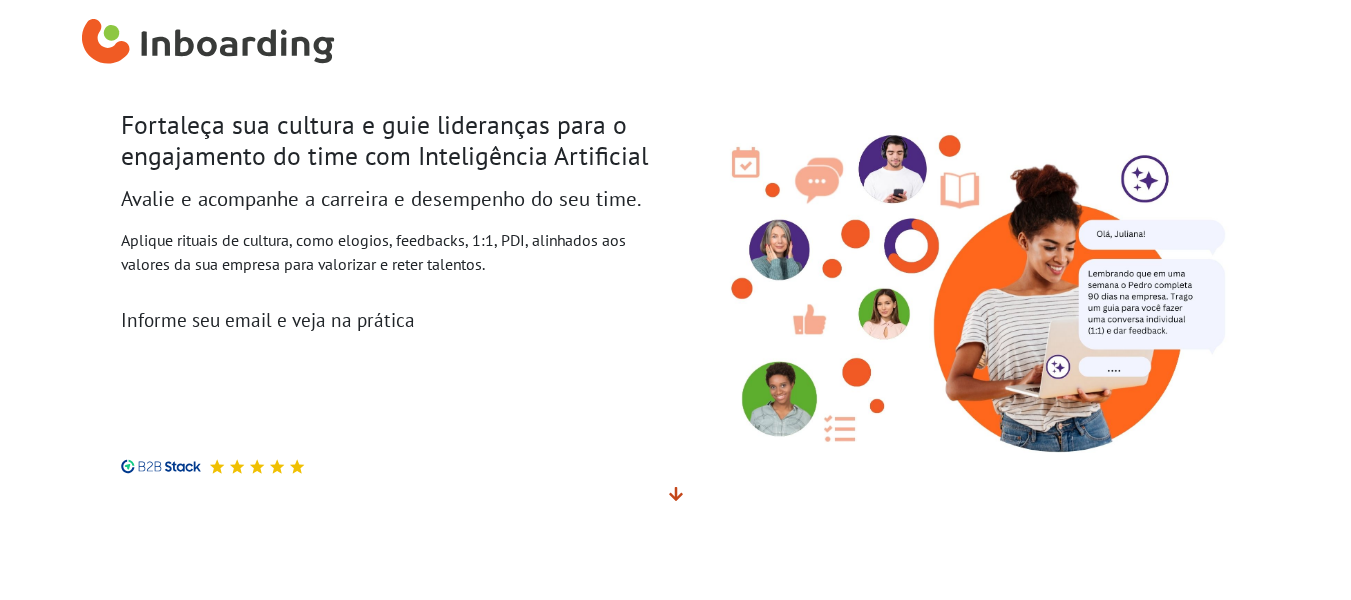 scroll, scrollTop: 0, scrollLeft: 0, axis: both 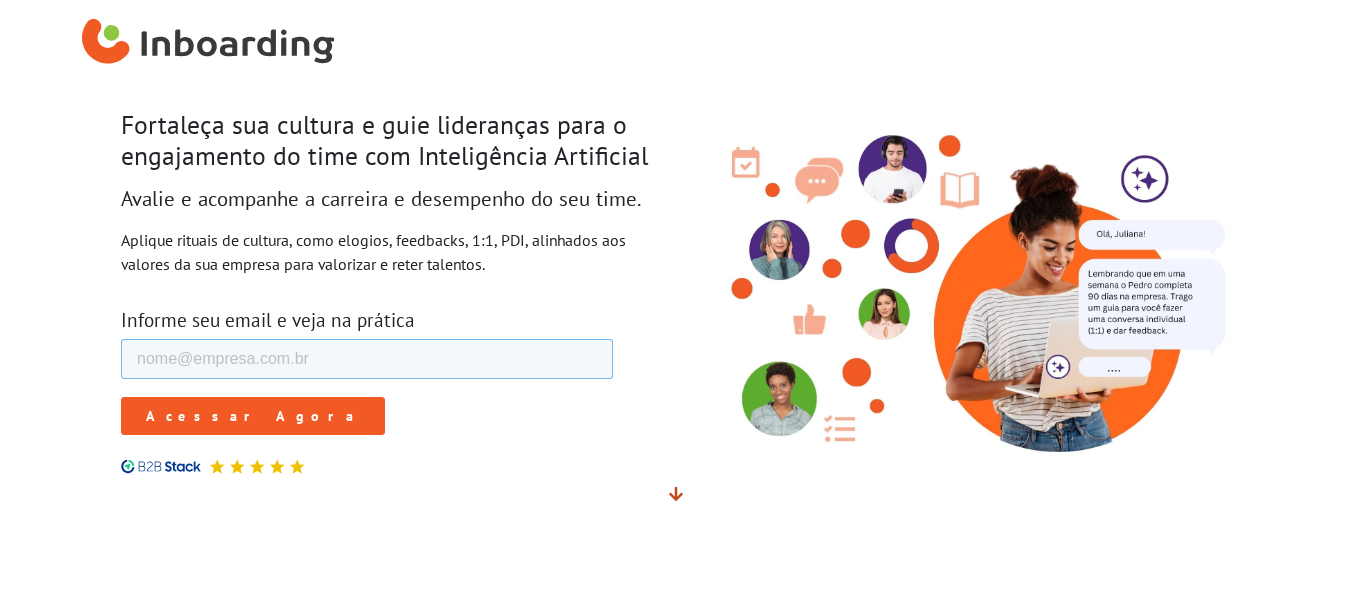 click on "E-mail de trabalho *" at bounding box center (366, 359) 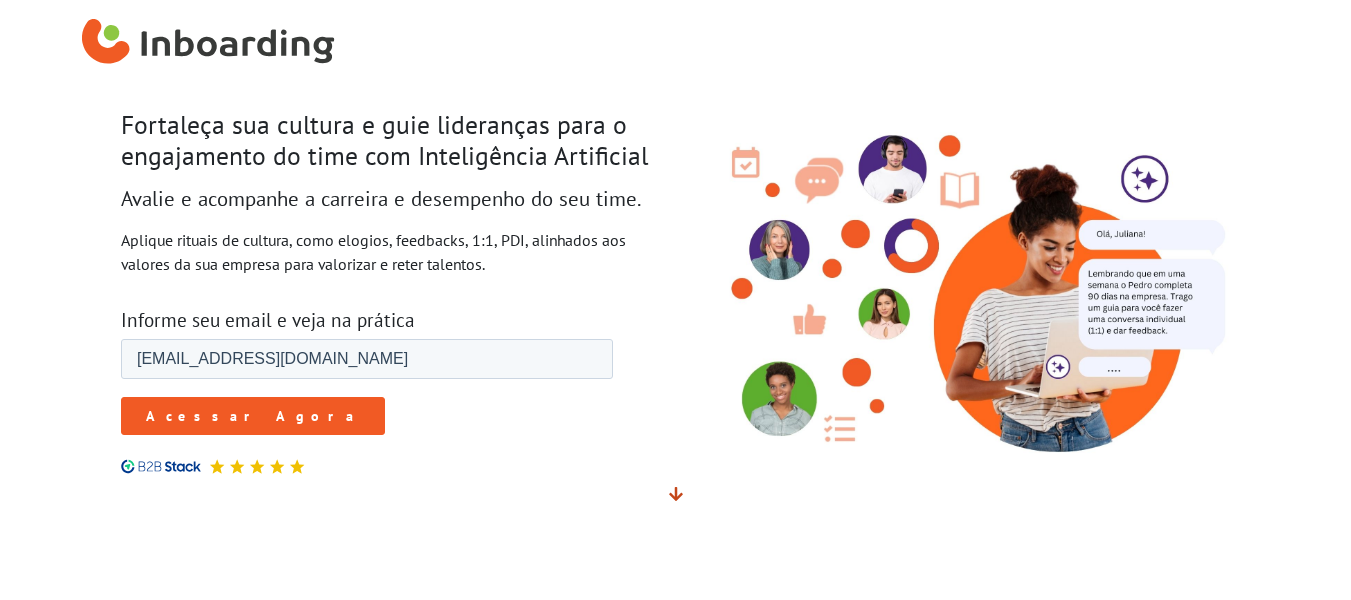 type on "[EMAIL_ADDRESS][DOMAIN_NAME]" 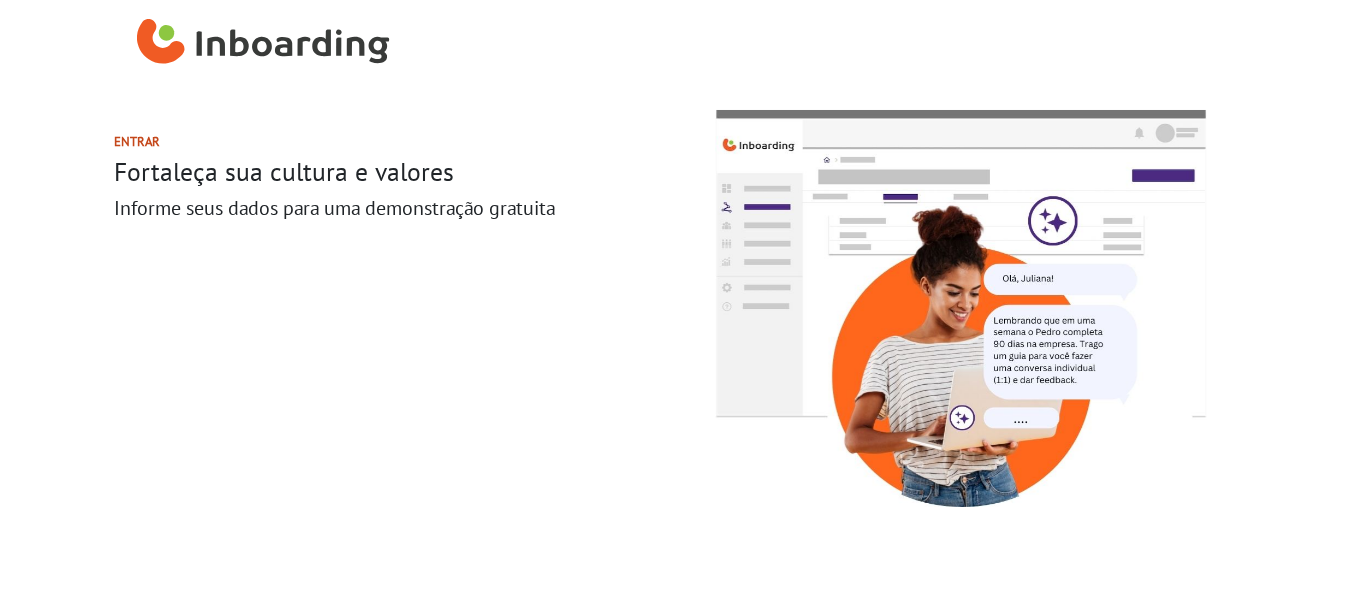 scroll, scrollTop: 0, scrollLeft: 0, axis: both 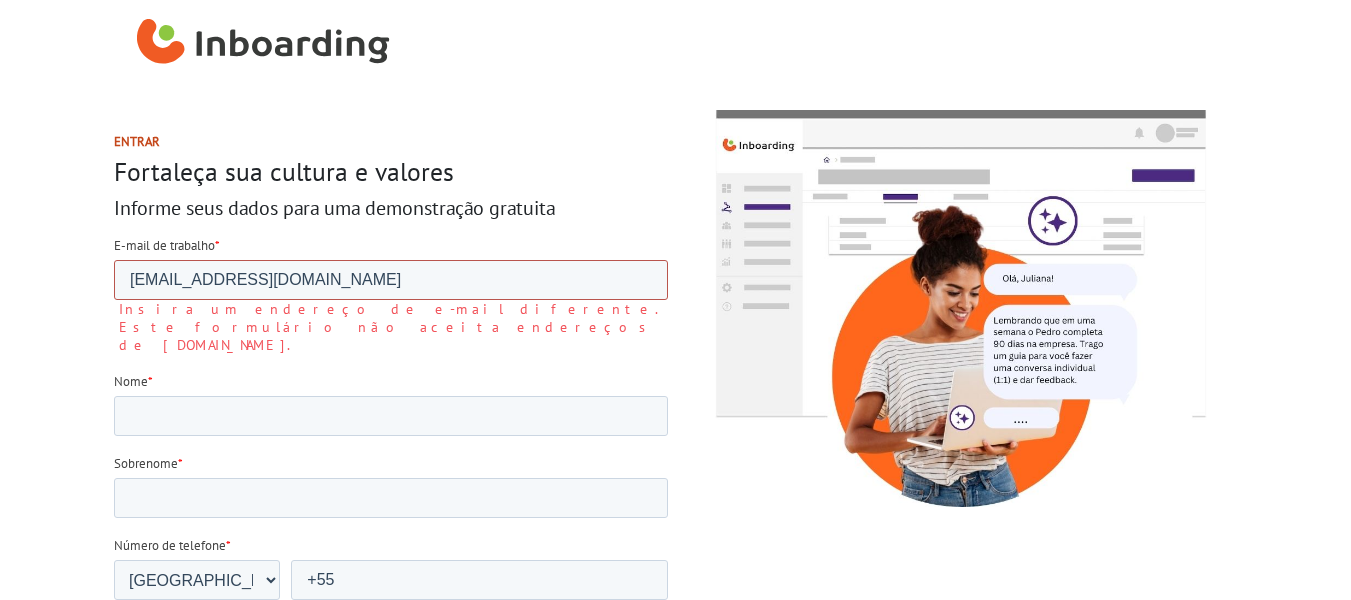 drag, startPoint x: 356, startPoint y: 276, endPoint x: 194, endPoint y: 537, distance: 307.18887 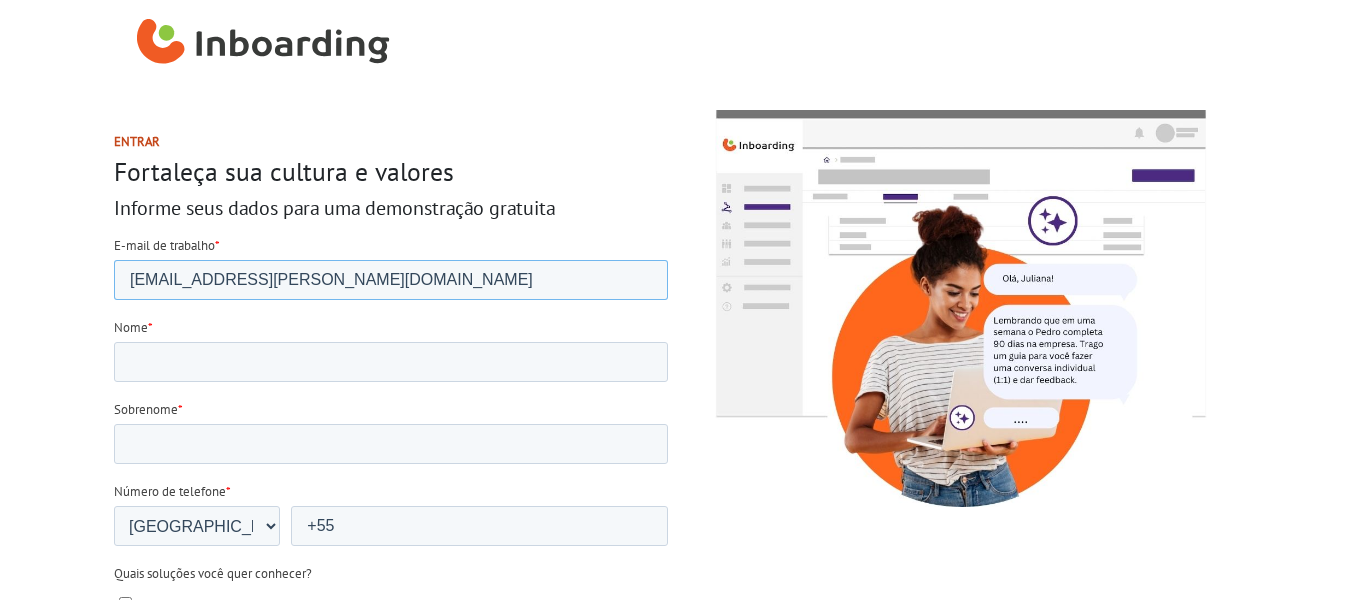 type on "[EMAIL_ADDRESS][PERSON_NAME][DOMAIN_NAME]" 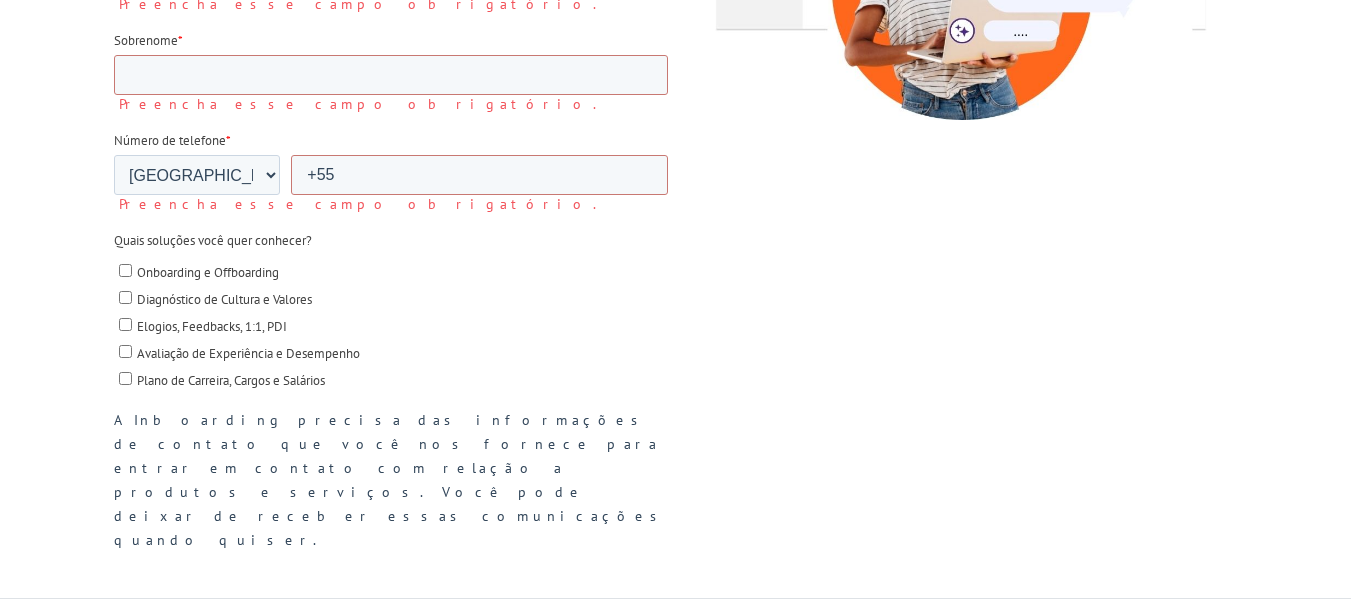 scroll, scrollTop: 87, scrollLeft: 0, axis: vertical 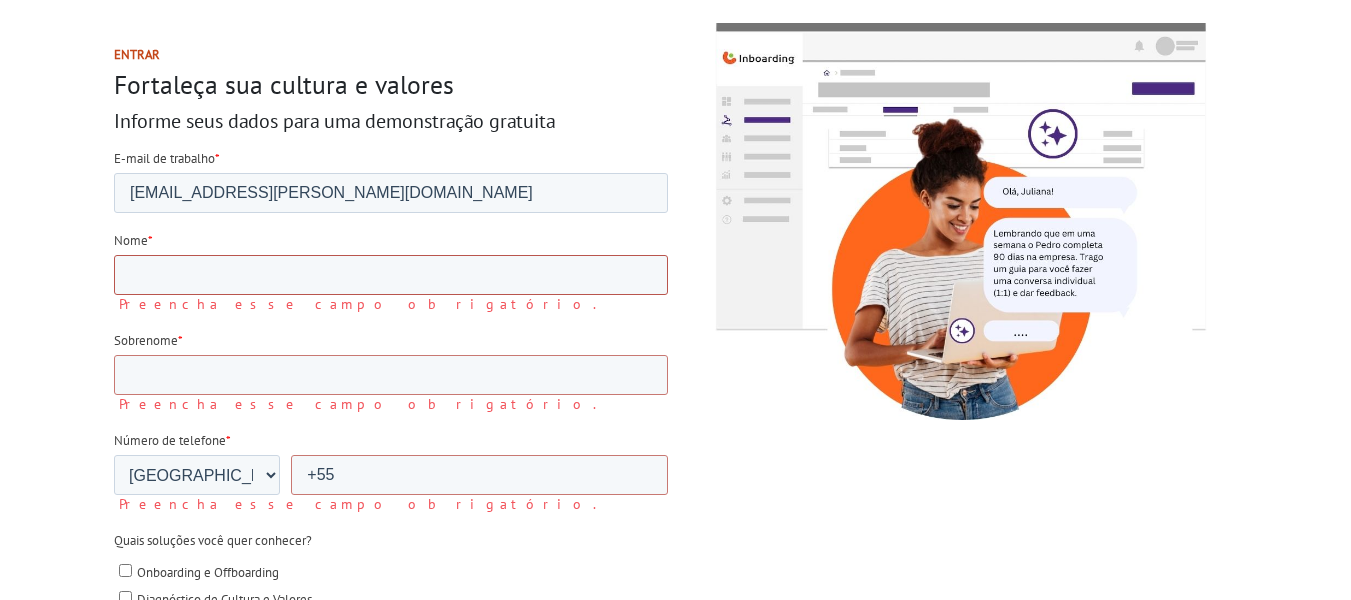 click on "Nome *" at bounding box center [390, 275] 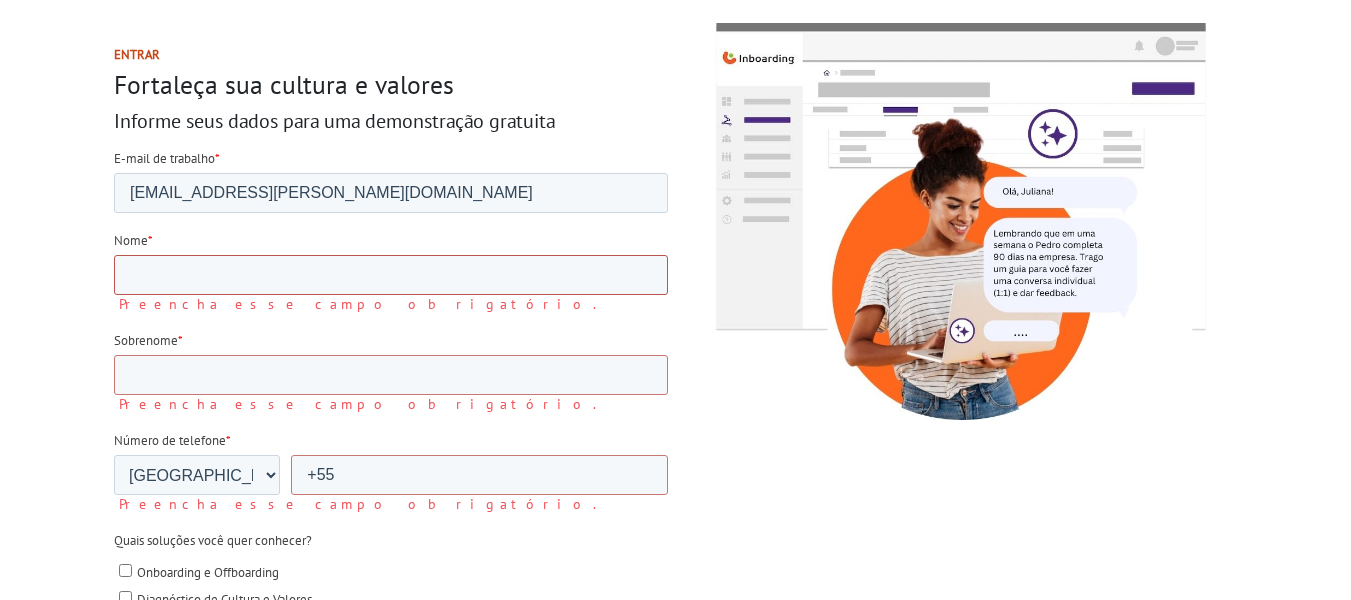 type on "[PERSON_NAME]" 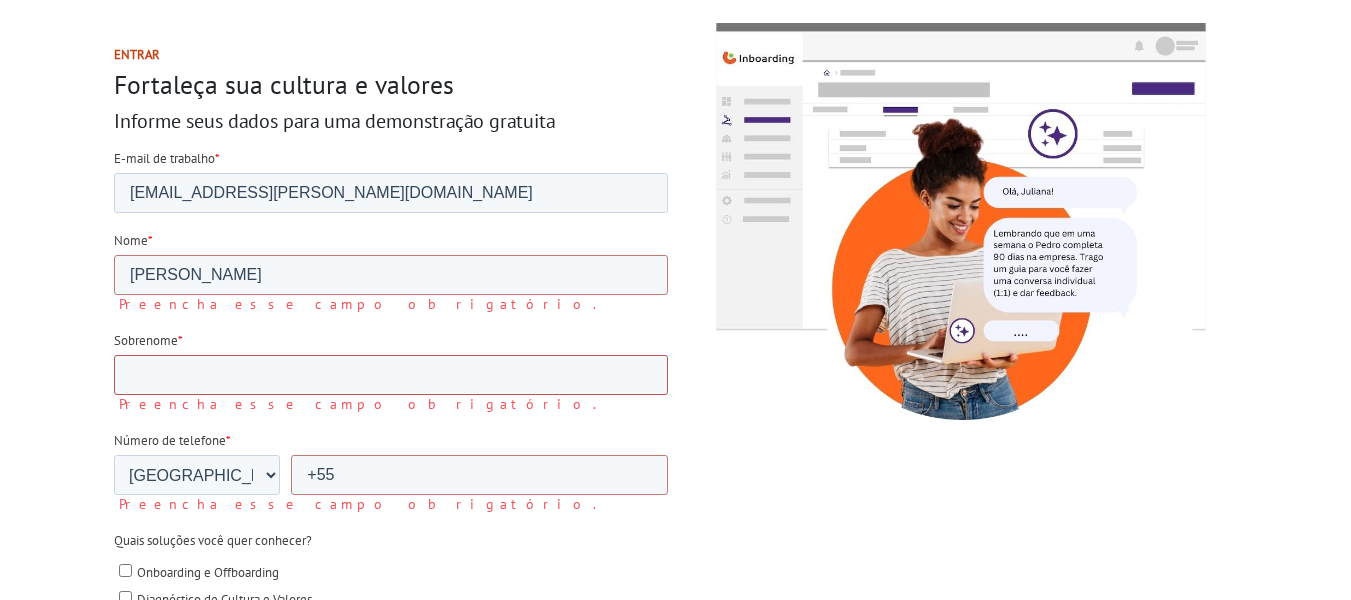 type on "[PERSON_NAME]" 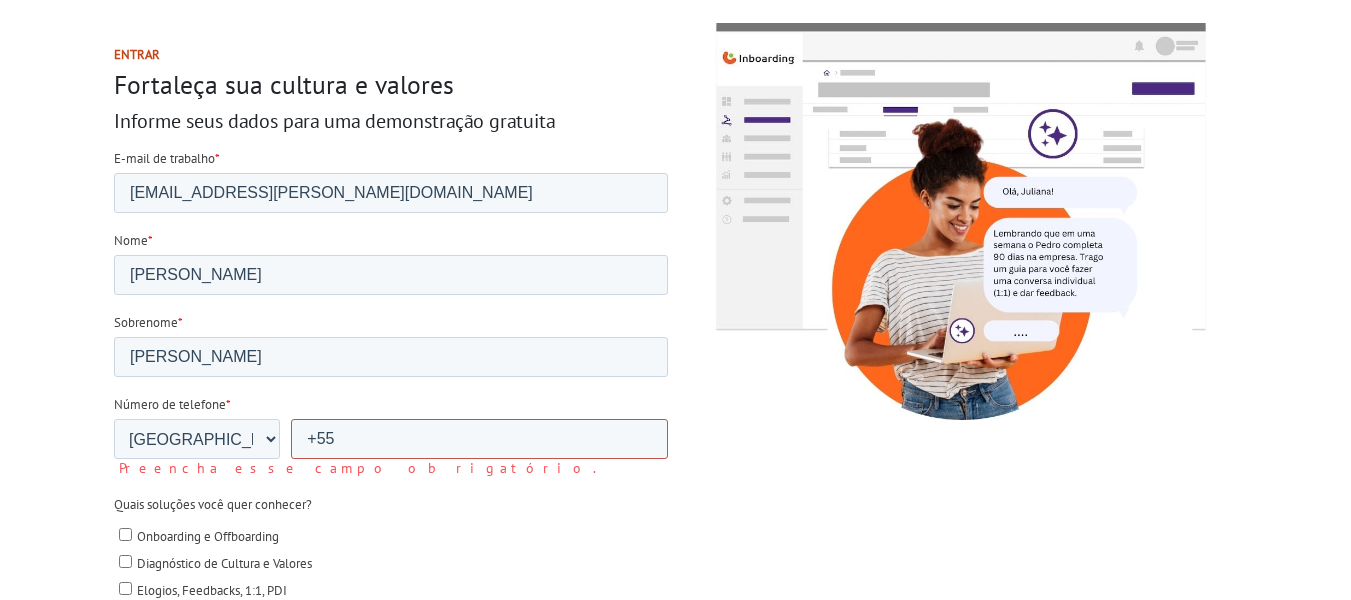 click on "+55" at bounding box center [478, 439] 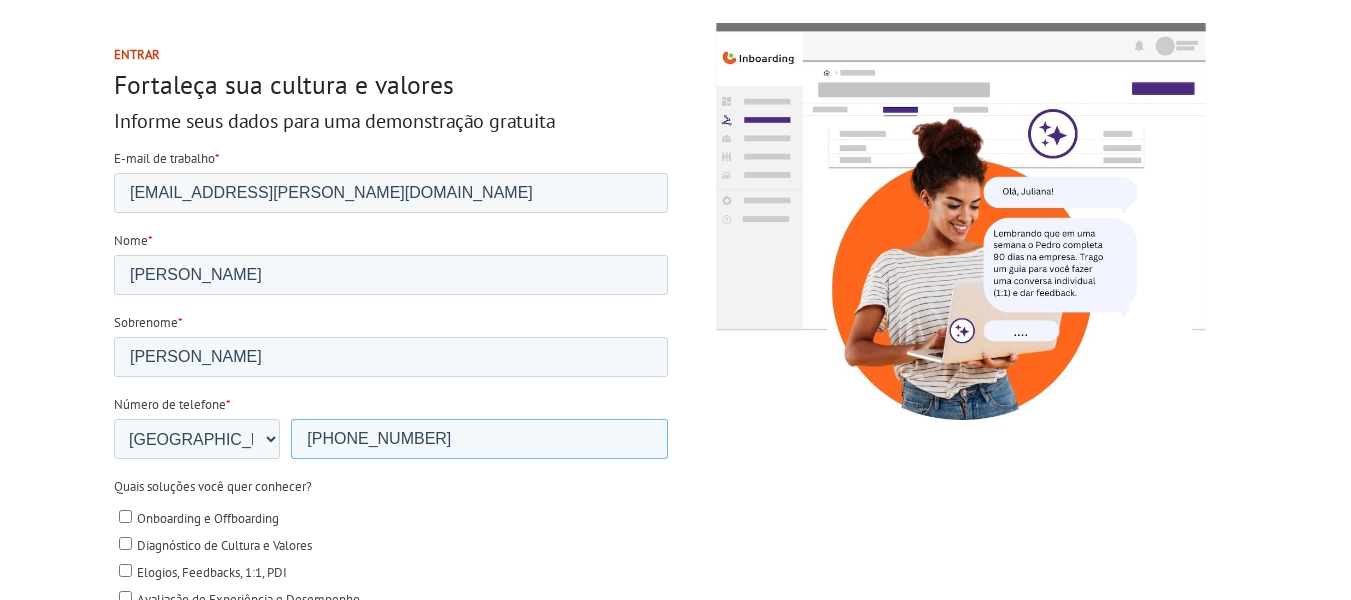 type on "[PHONE_NUMBER]" 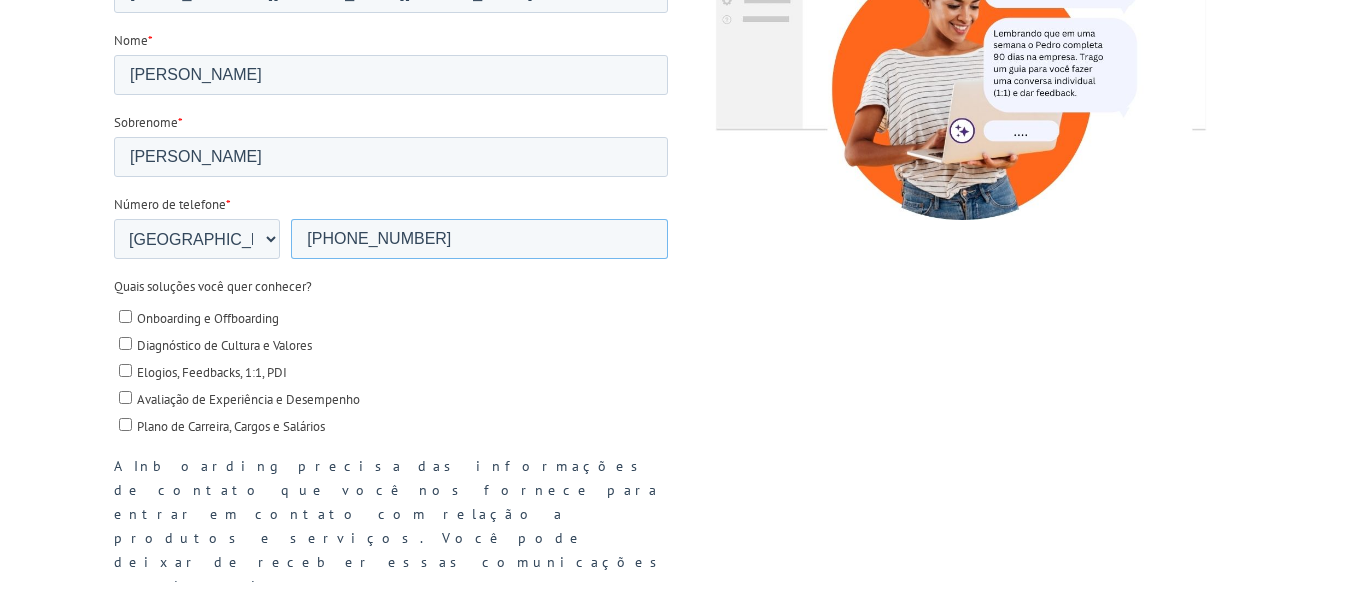 scroll, scrollTop: 387, scrollLeft: 0, axis: vertical 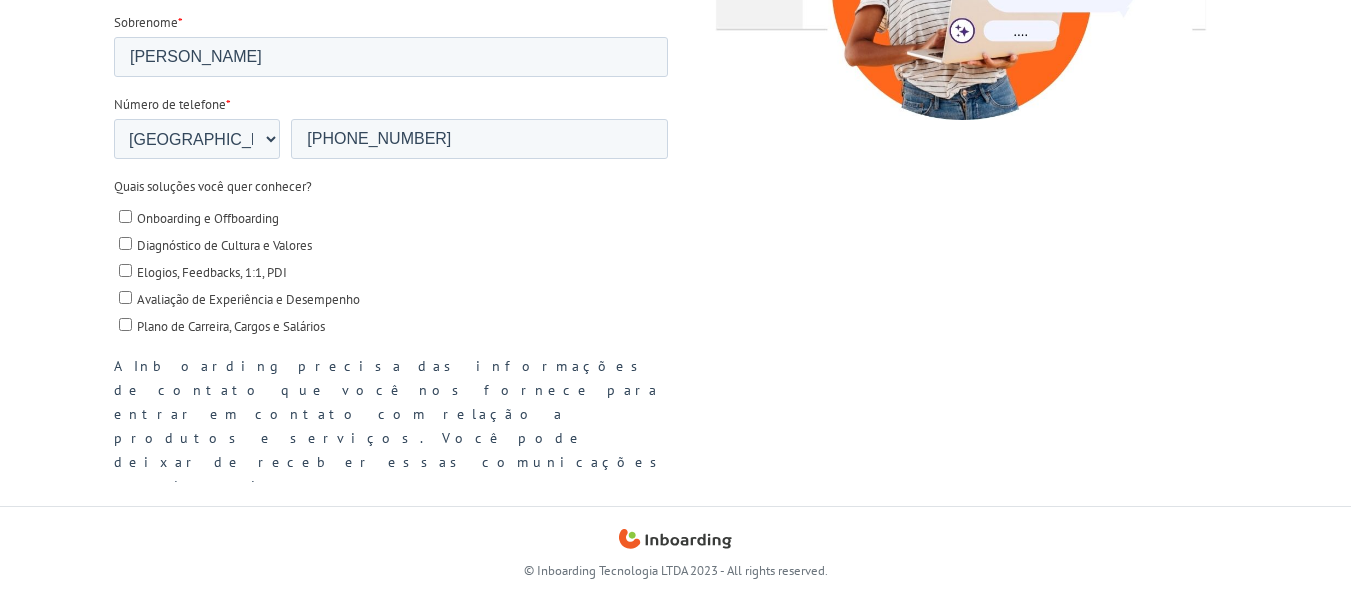 click on "Onboarding e Offboarding" at bounding box center (124, 217) 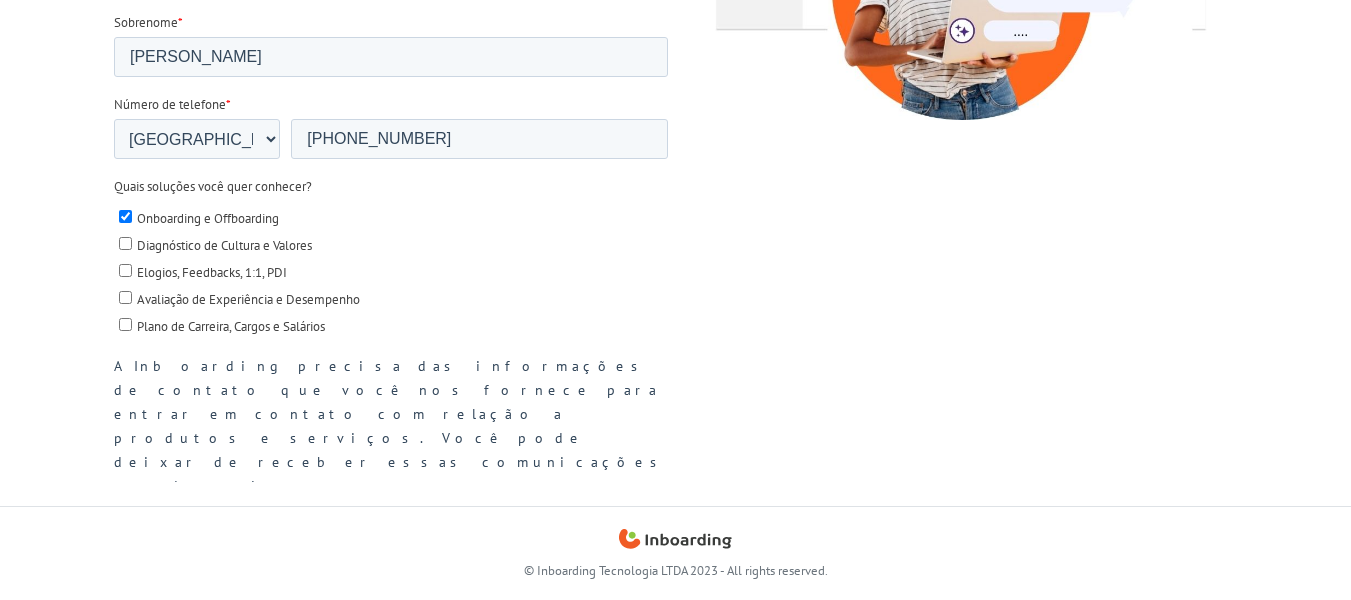 checkbox on "true" 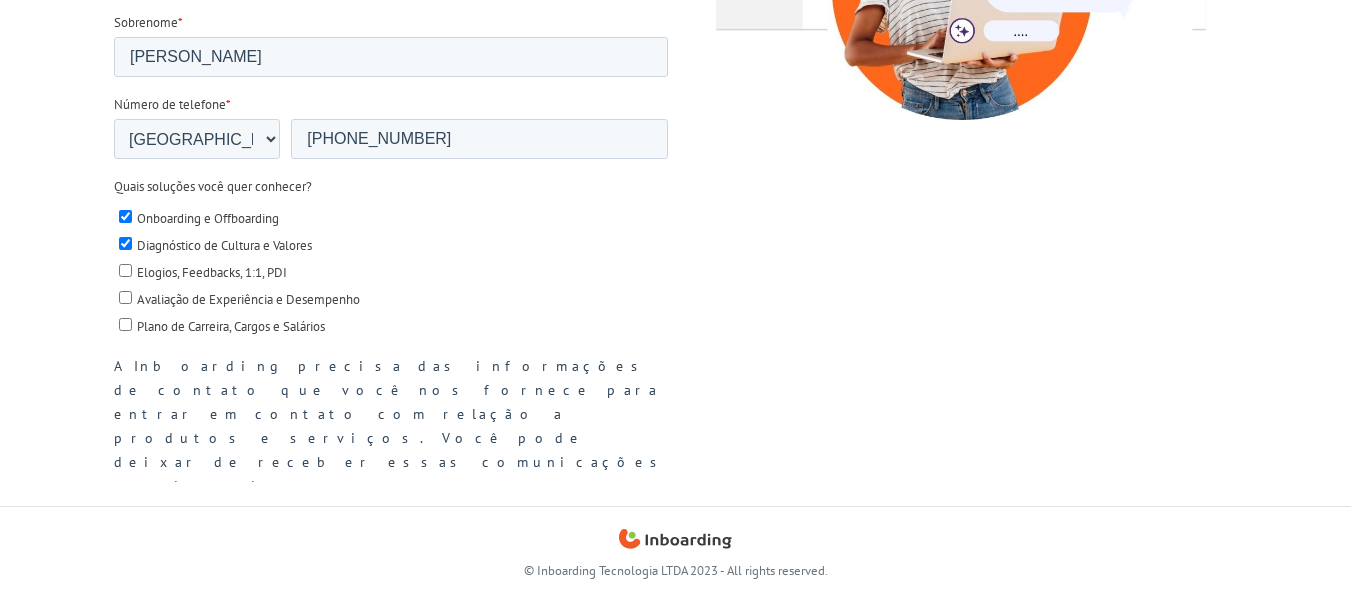 checkbox on "true" 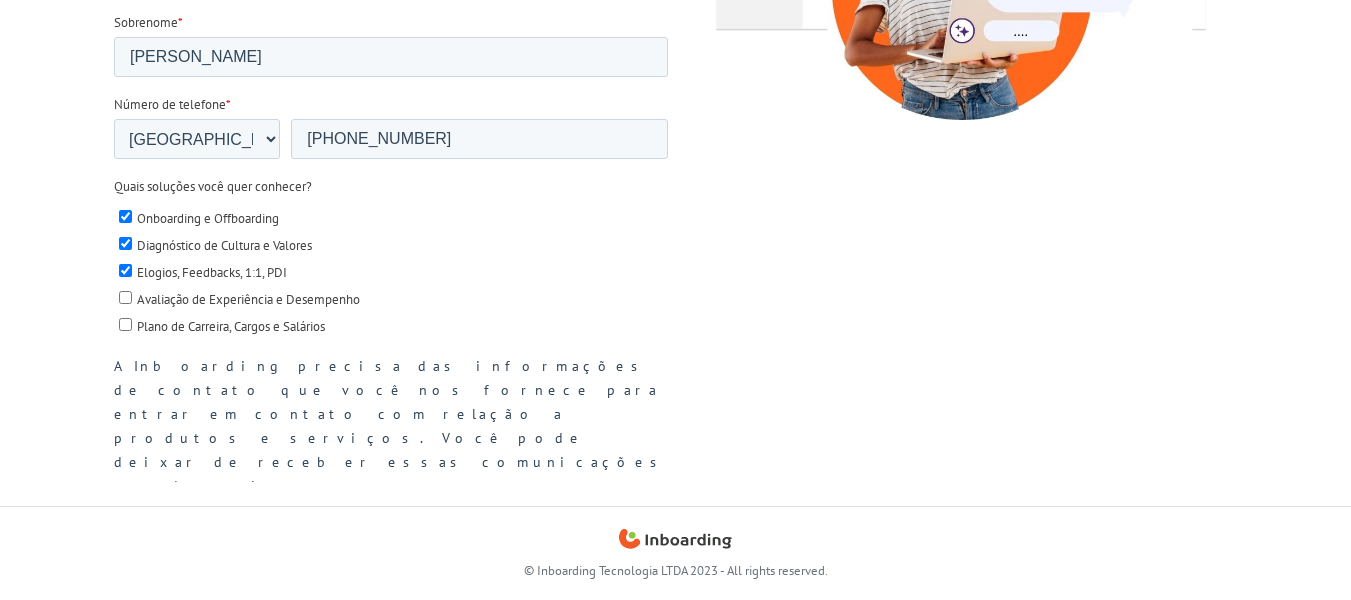 checkbox on "true" 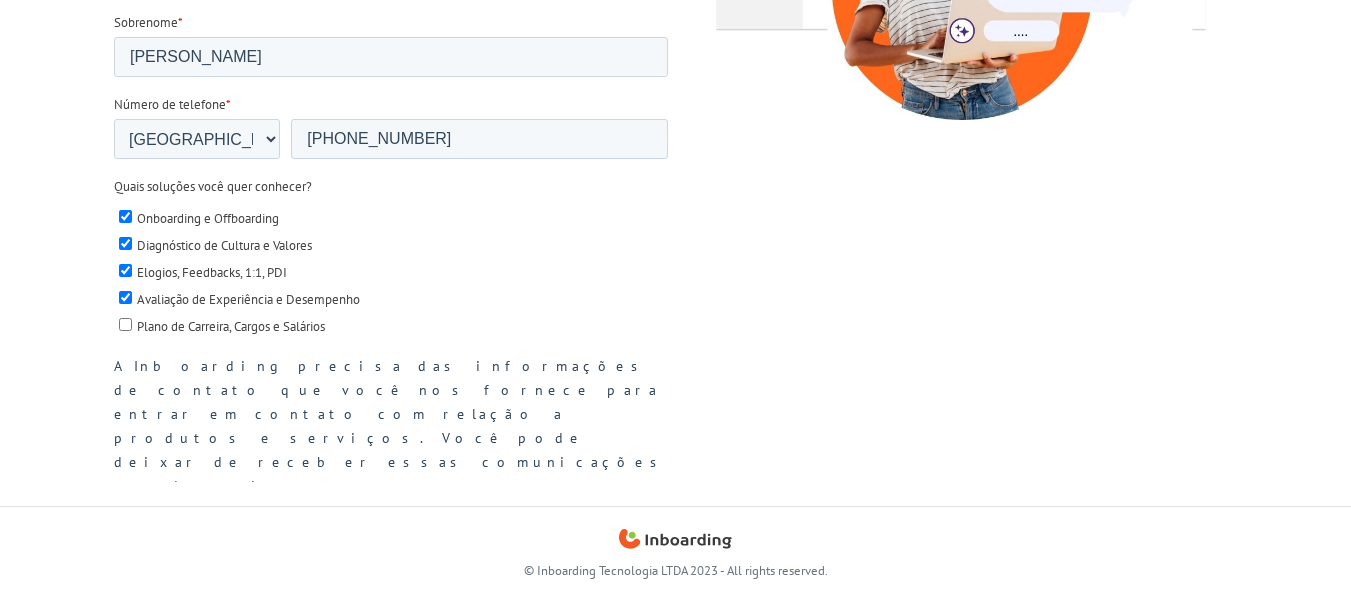 click on "Plano de Carreira, Cargos e Salários" at bounding box center (392, 326) 